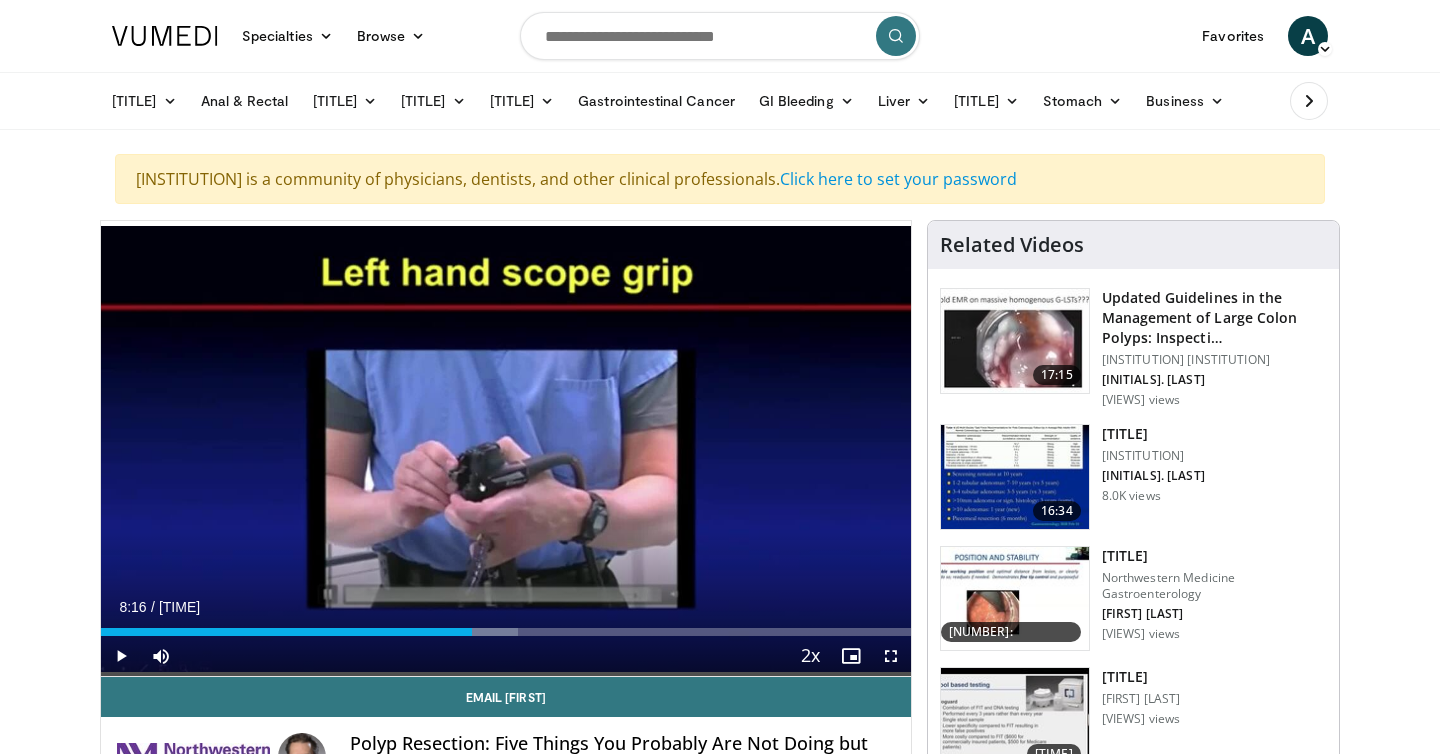 scroll, scrollTop: 0, scrollLeft: 0, axis: both 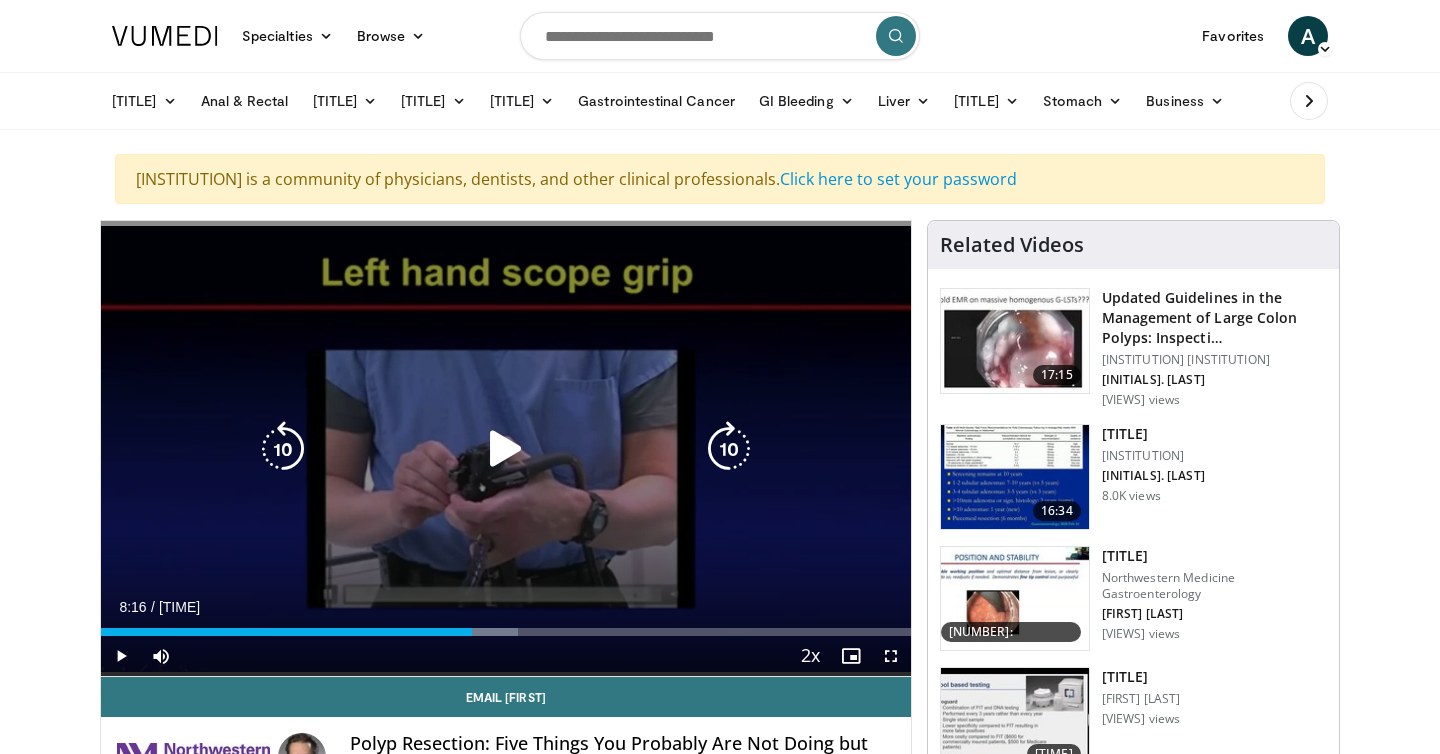 click at bounding box center [506, 449] 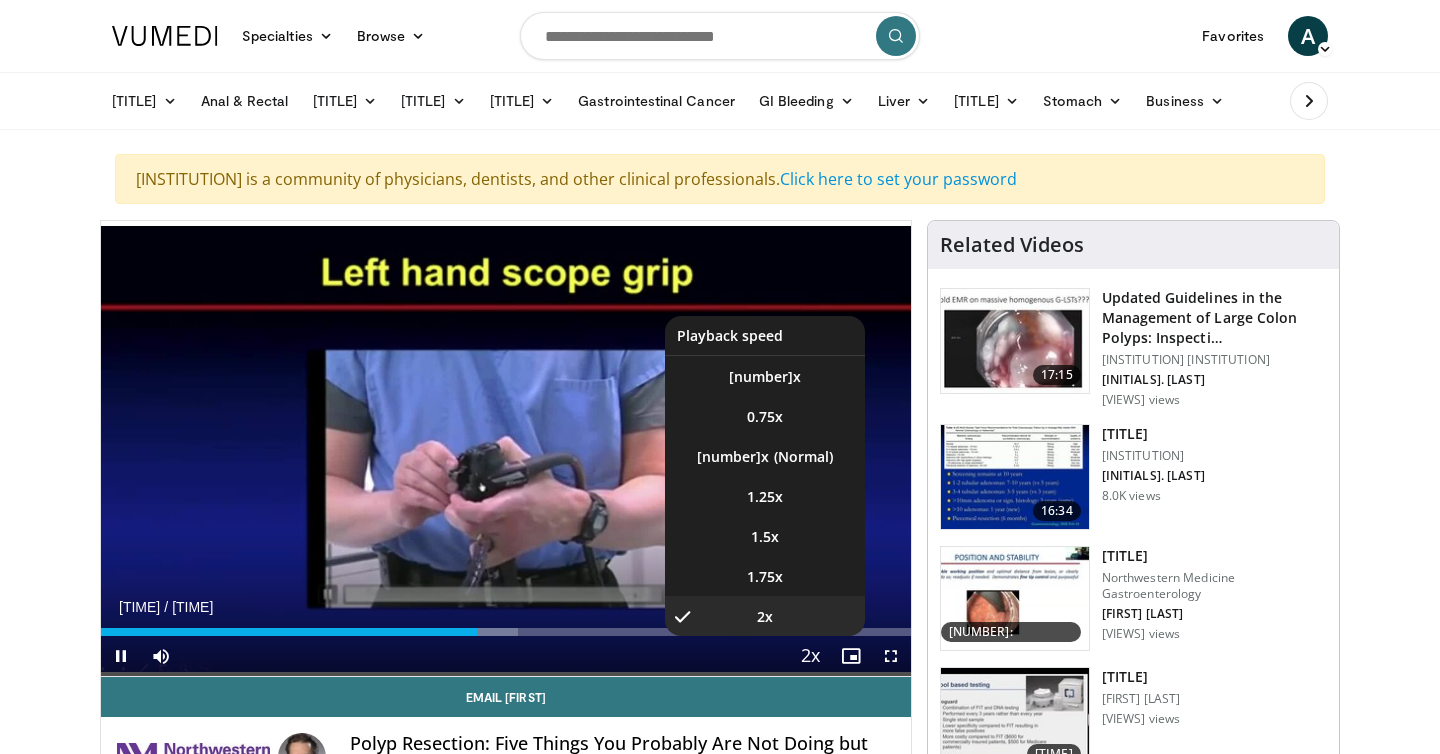 click at bounding box center [811, 657] 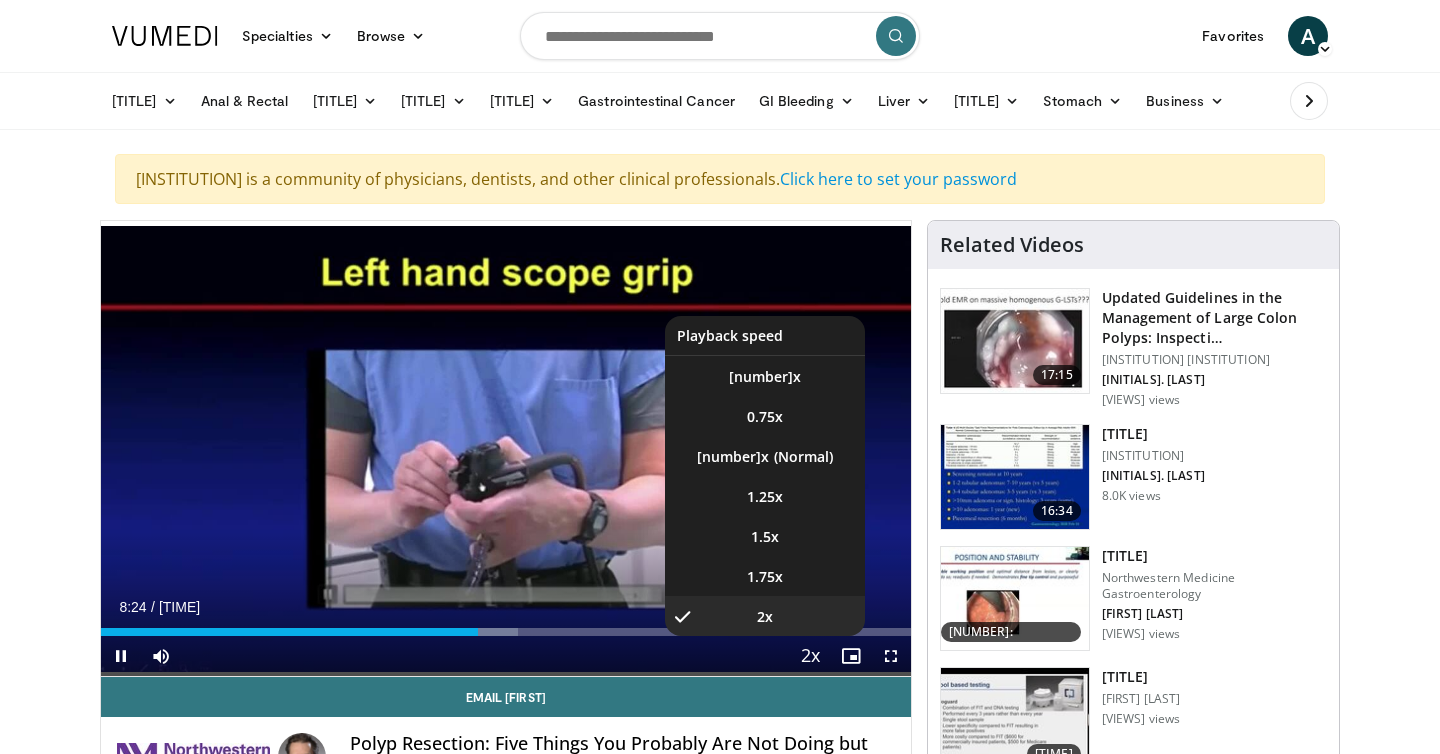 click at bounding box center (811, 657) 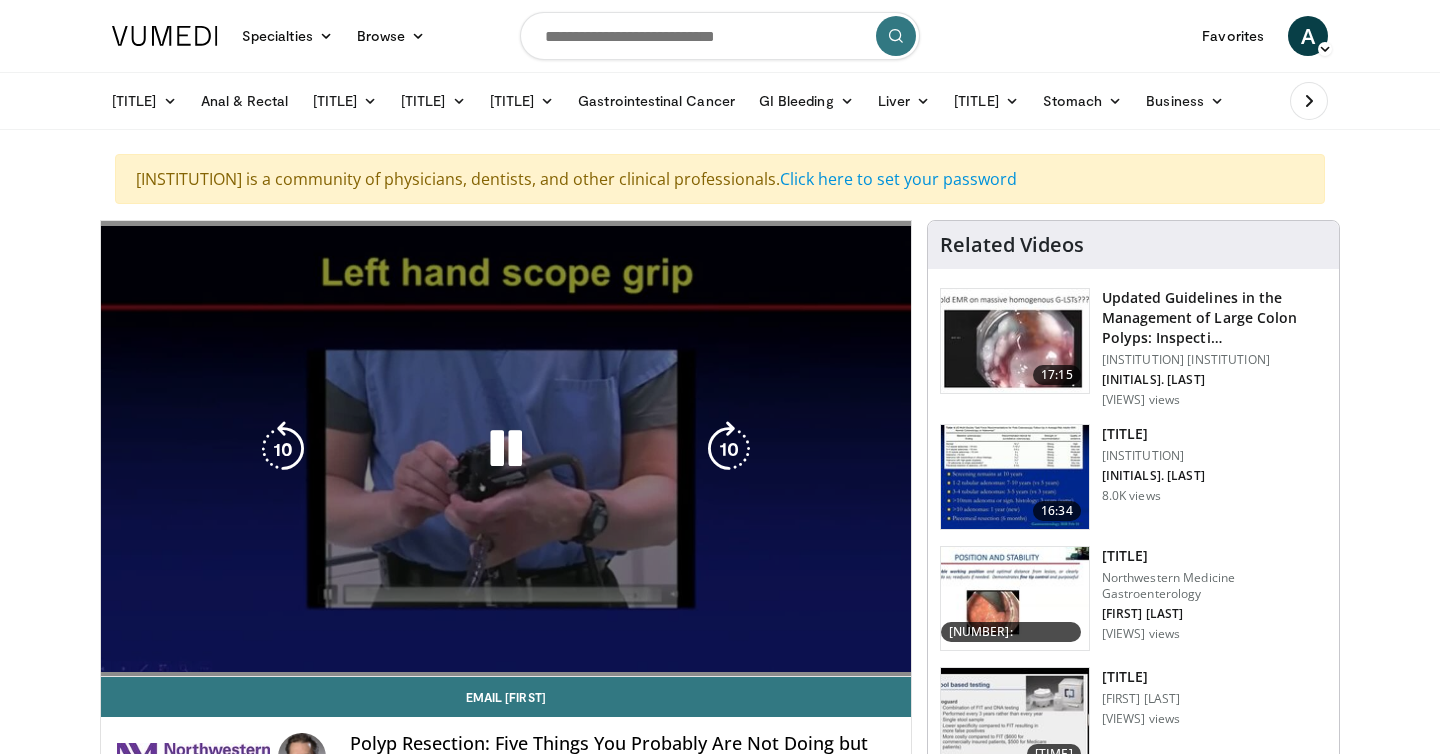 click on "10 seconds
Tap to unmute" at bounding box center (506, 448) 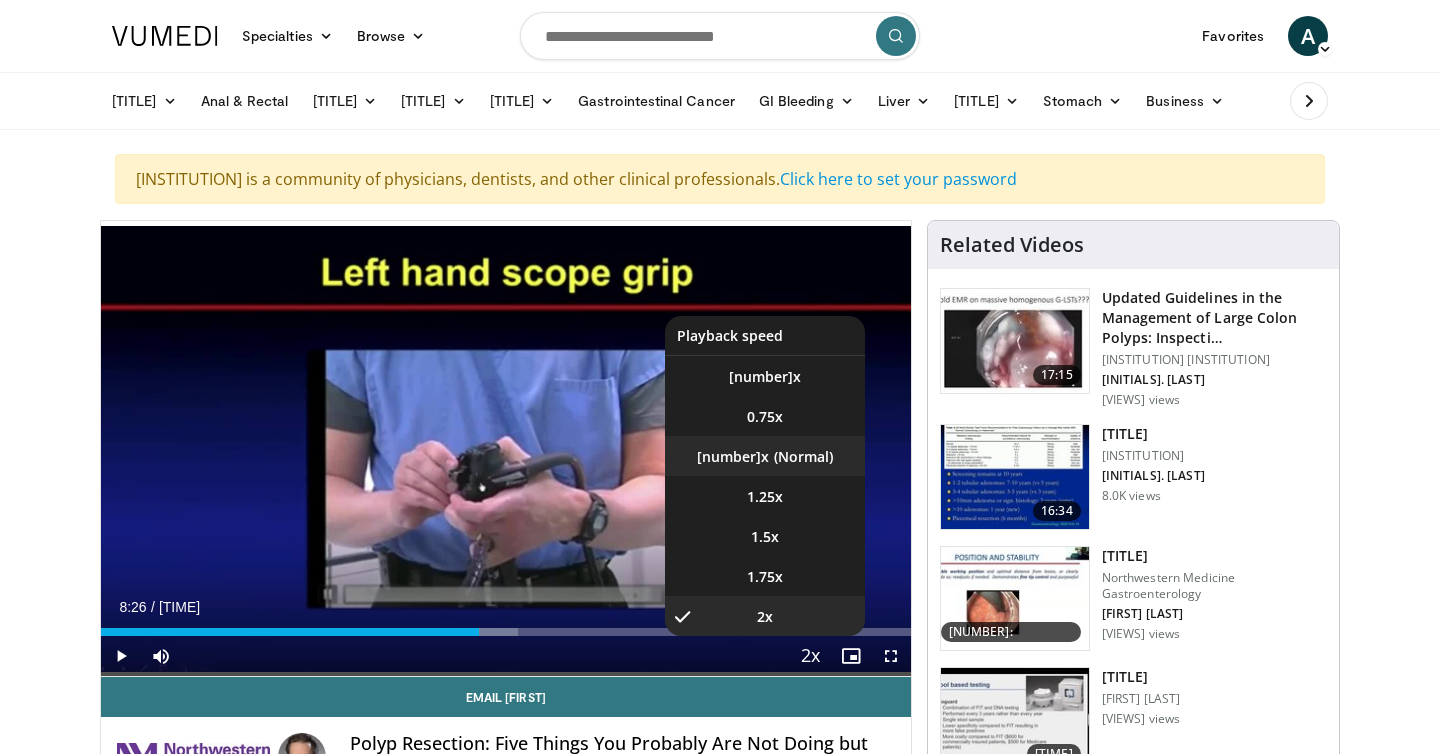 click on "[NUMBER]x" at bounding box center [765, 456] 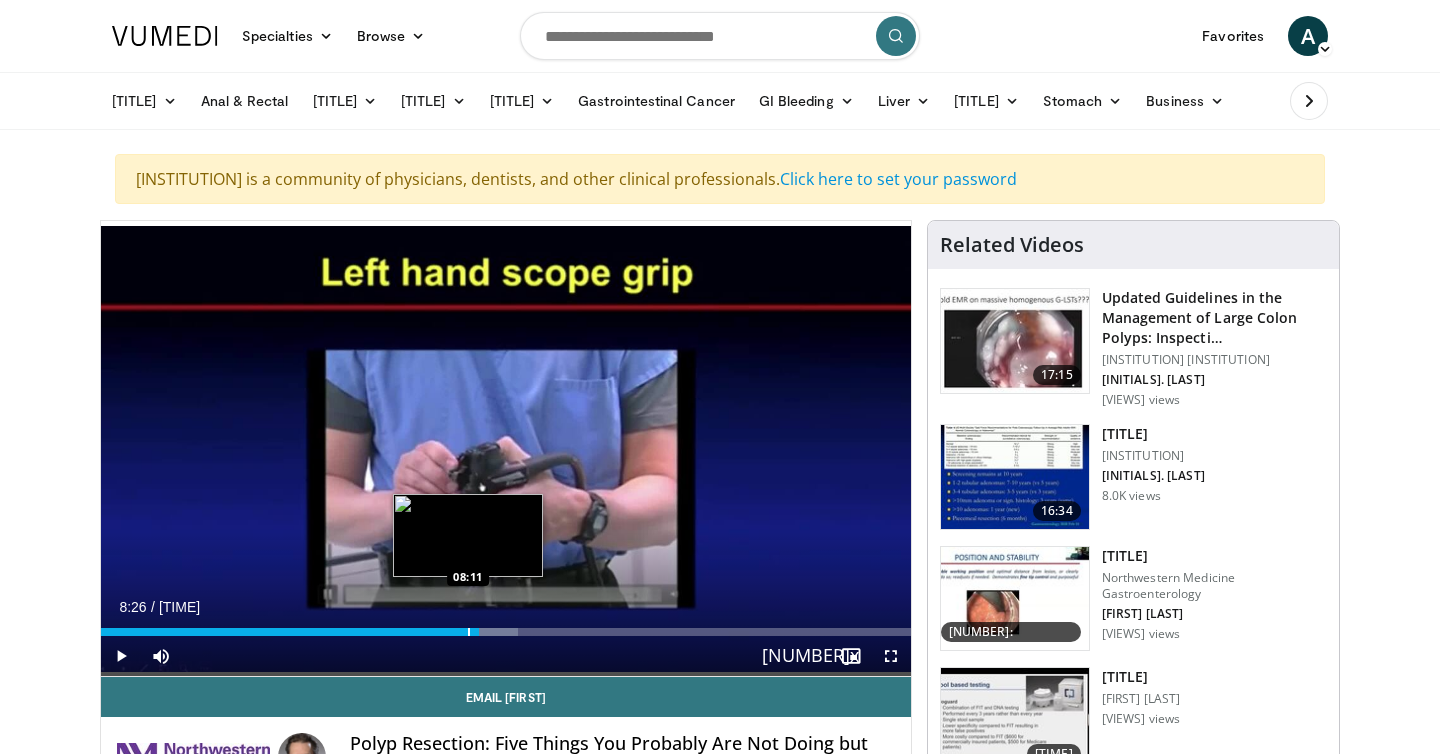 click at bounding box center [469, 632] 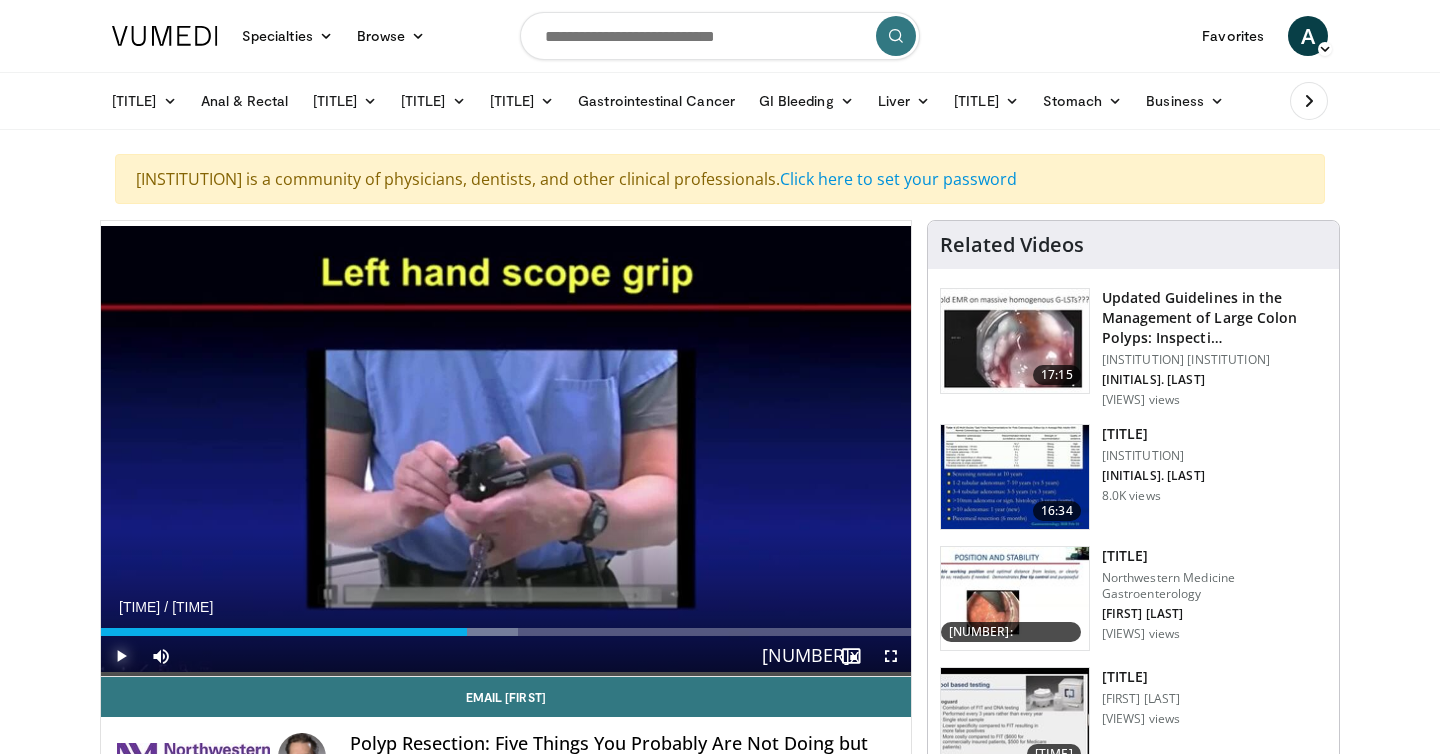 click at bounding box center (121, 656) 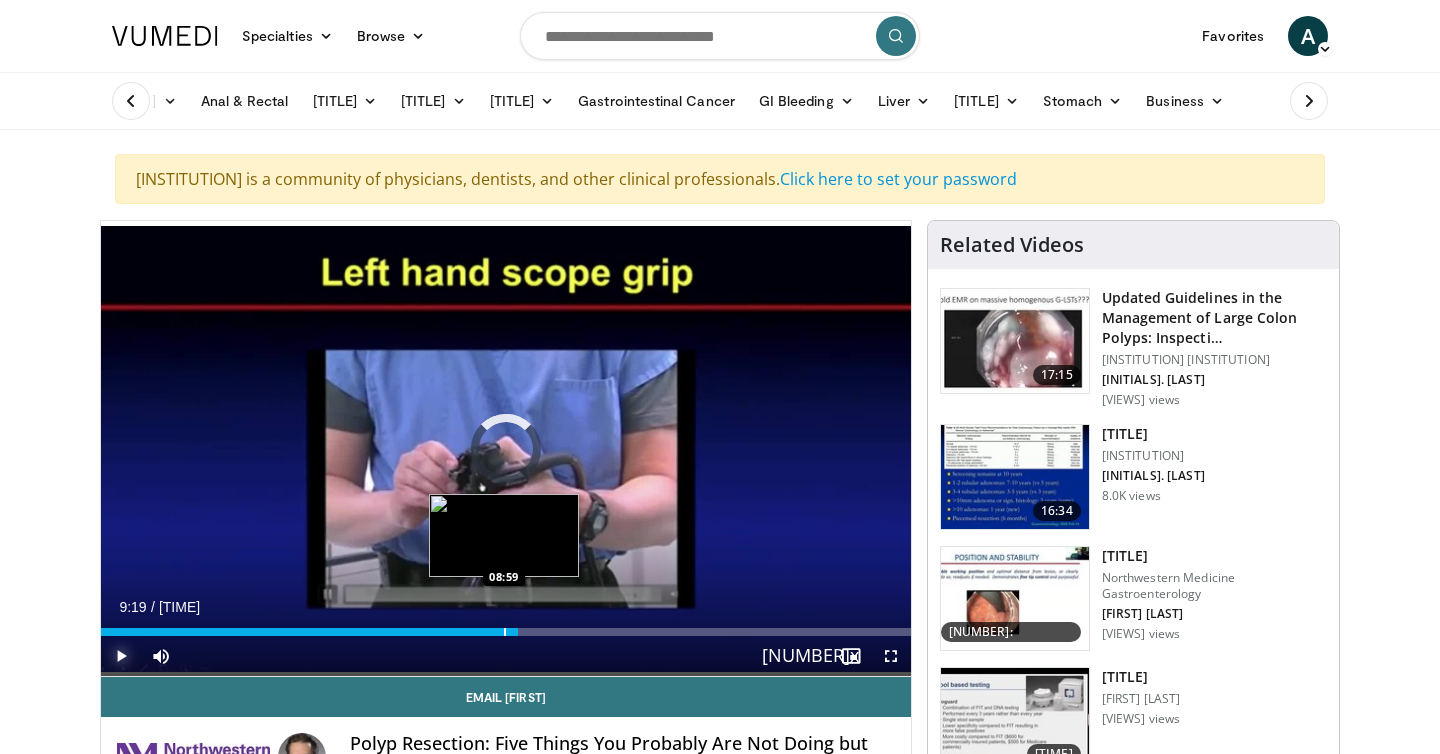 click at bounding box center (505, 632) 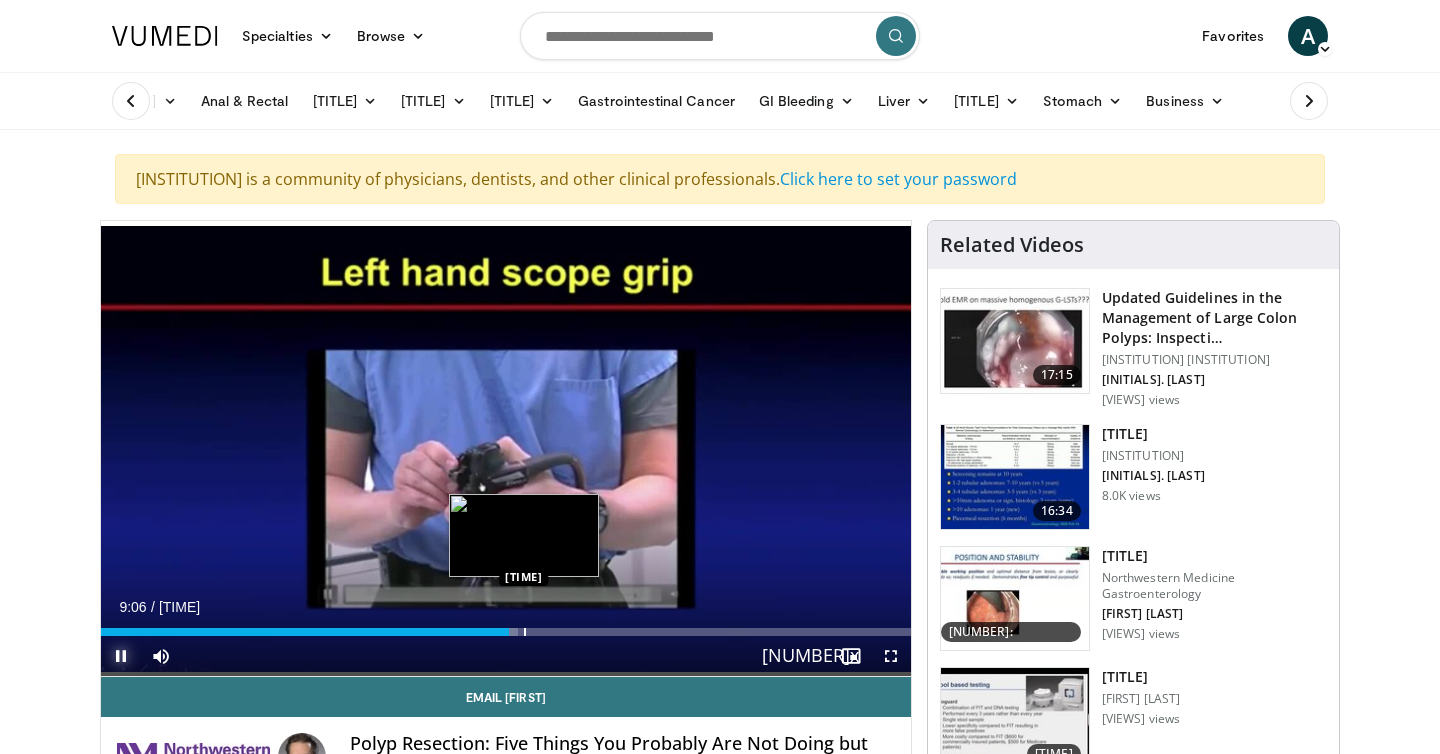 click at bounding box center (525, 632) 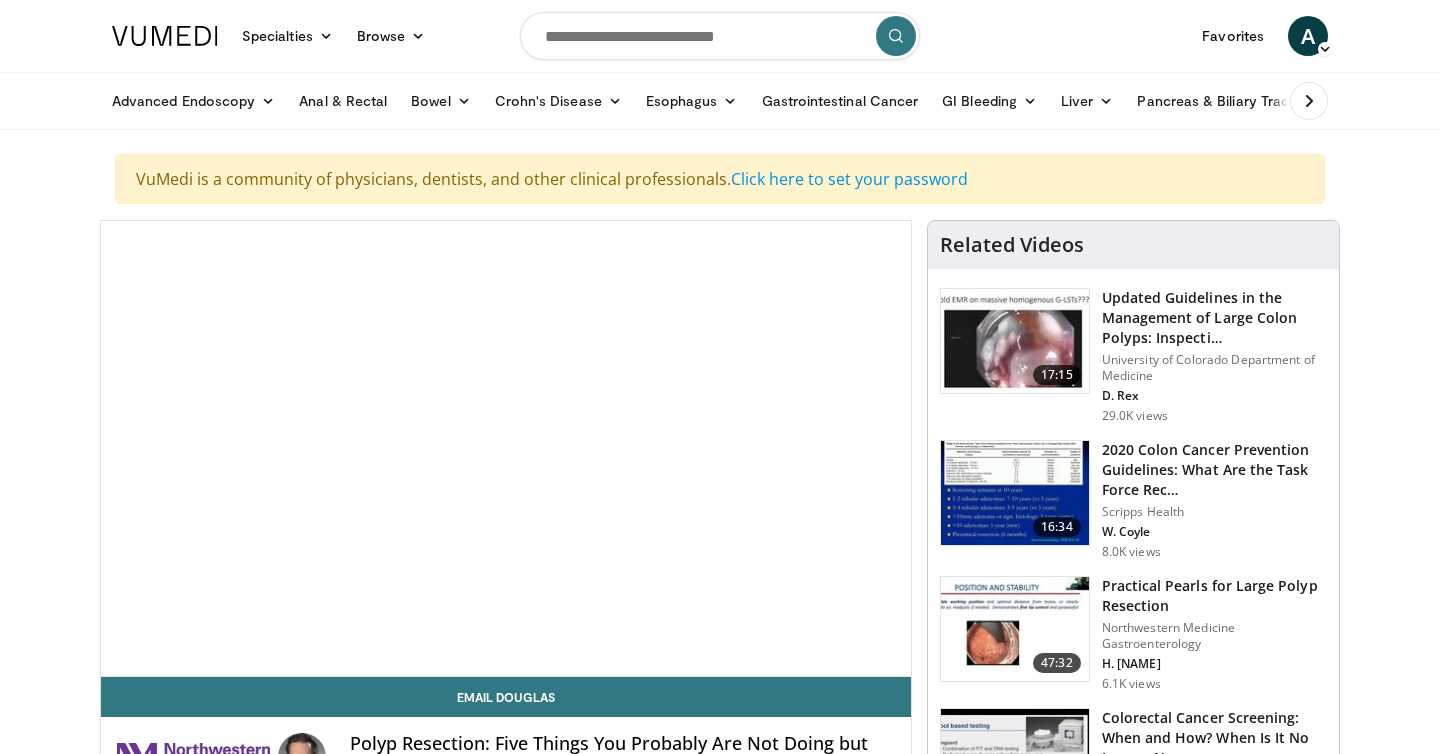 scroll, scrollTop: 0, scrollLeft: 0, axis: both 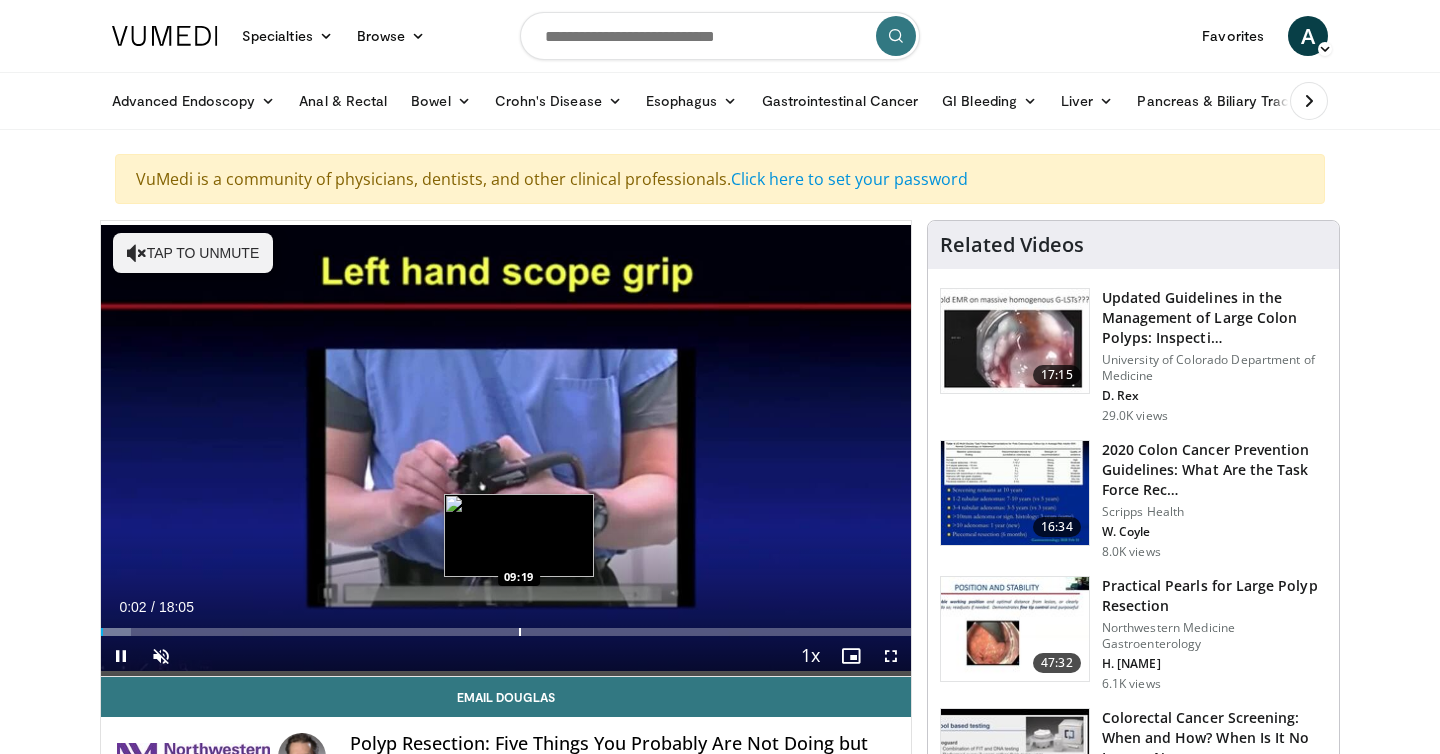 click at bounding box center (520, 632) 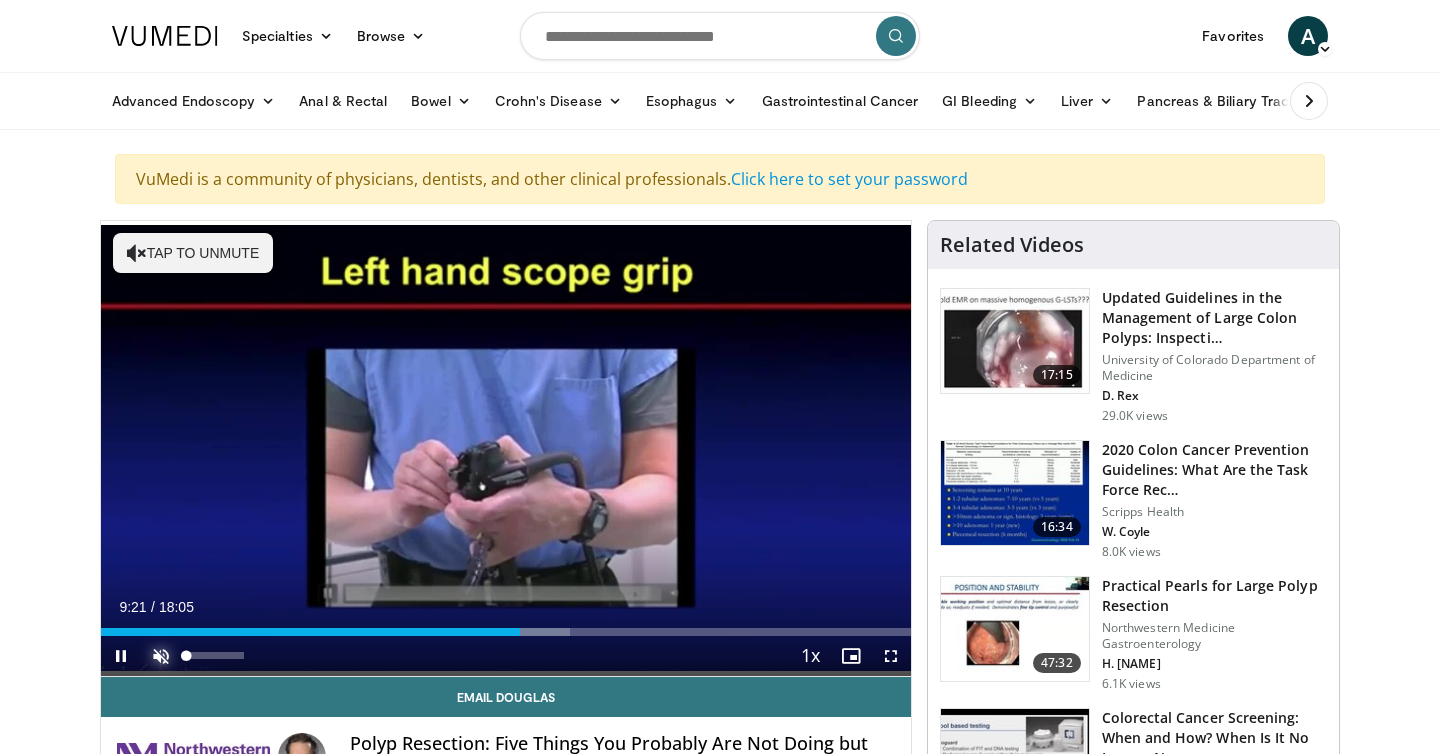 click at bounding box center [161, 656] 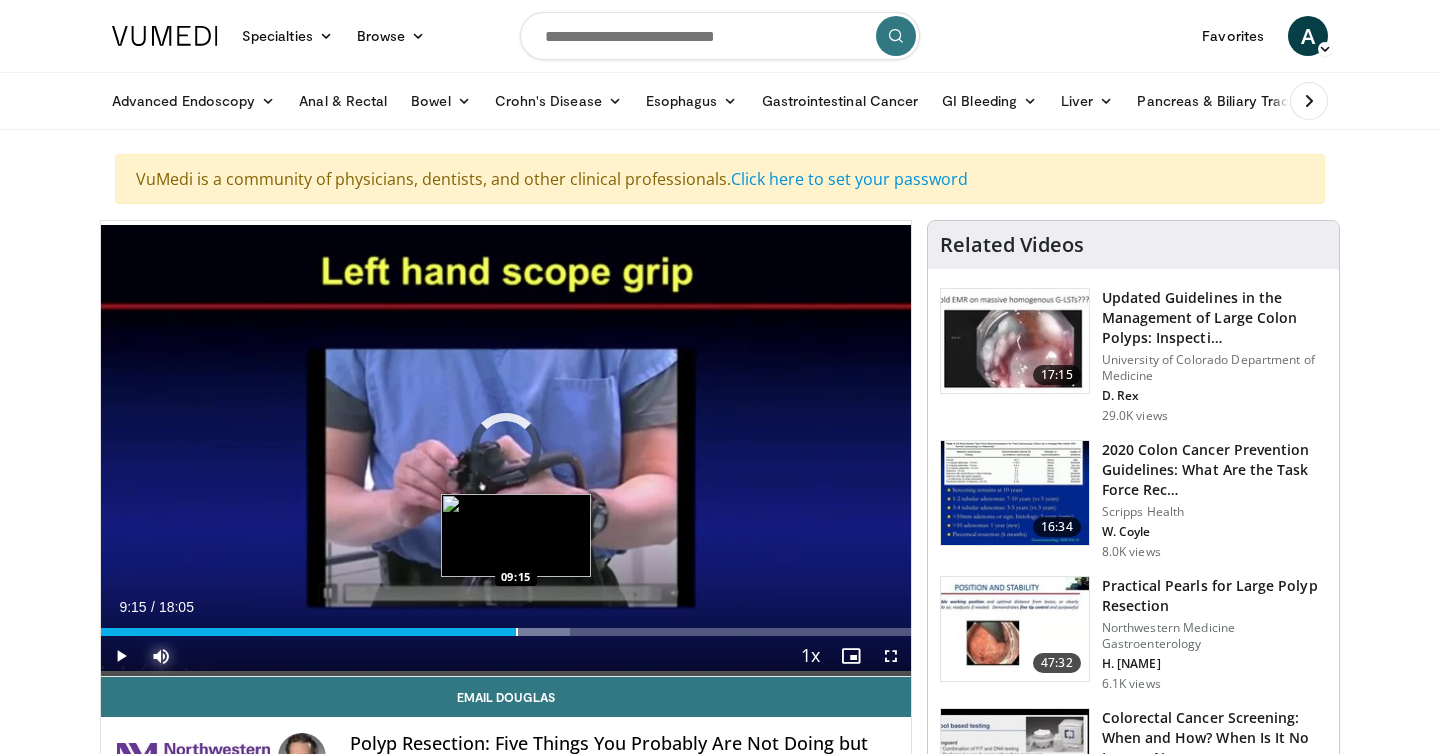 click at bounding box center (517, 632) 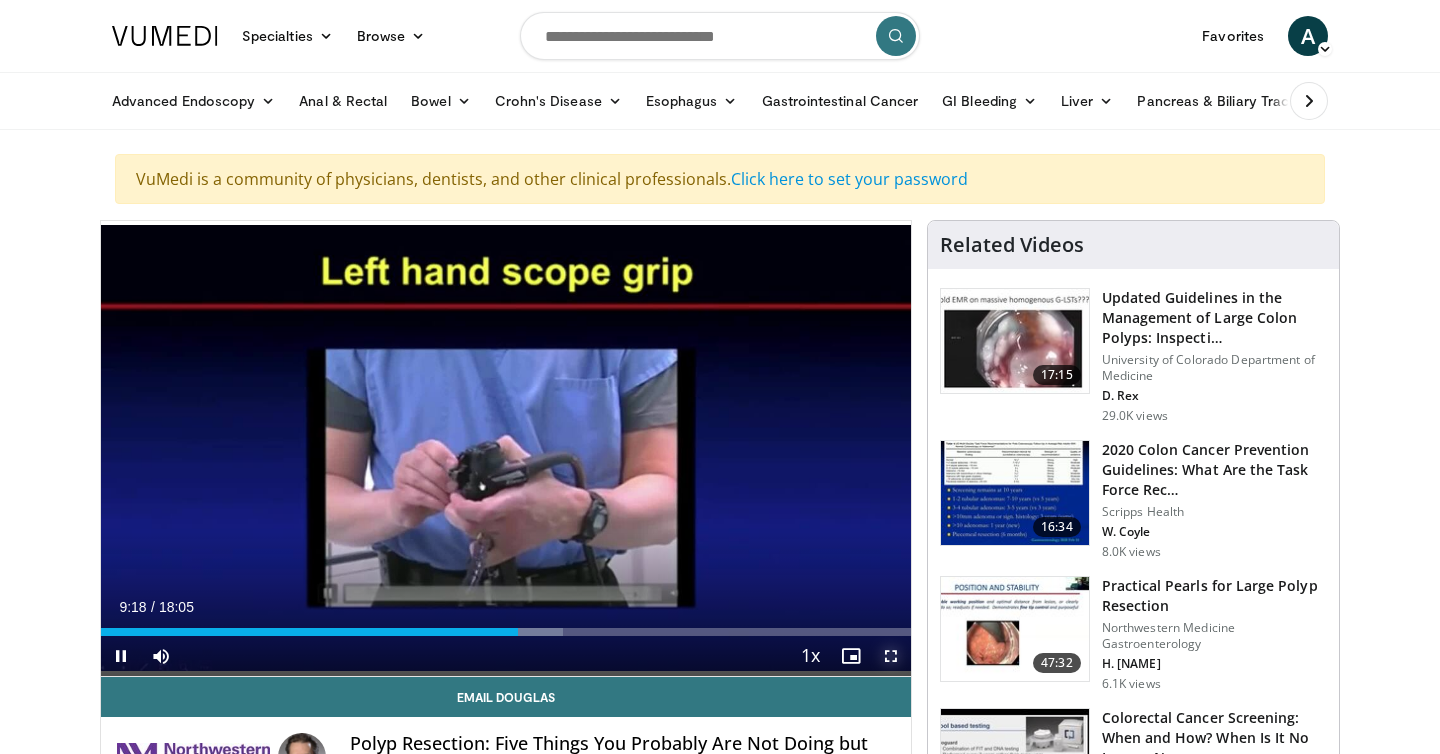 click at bounding box center (891, 656) 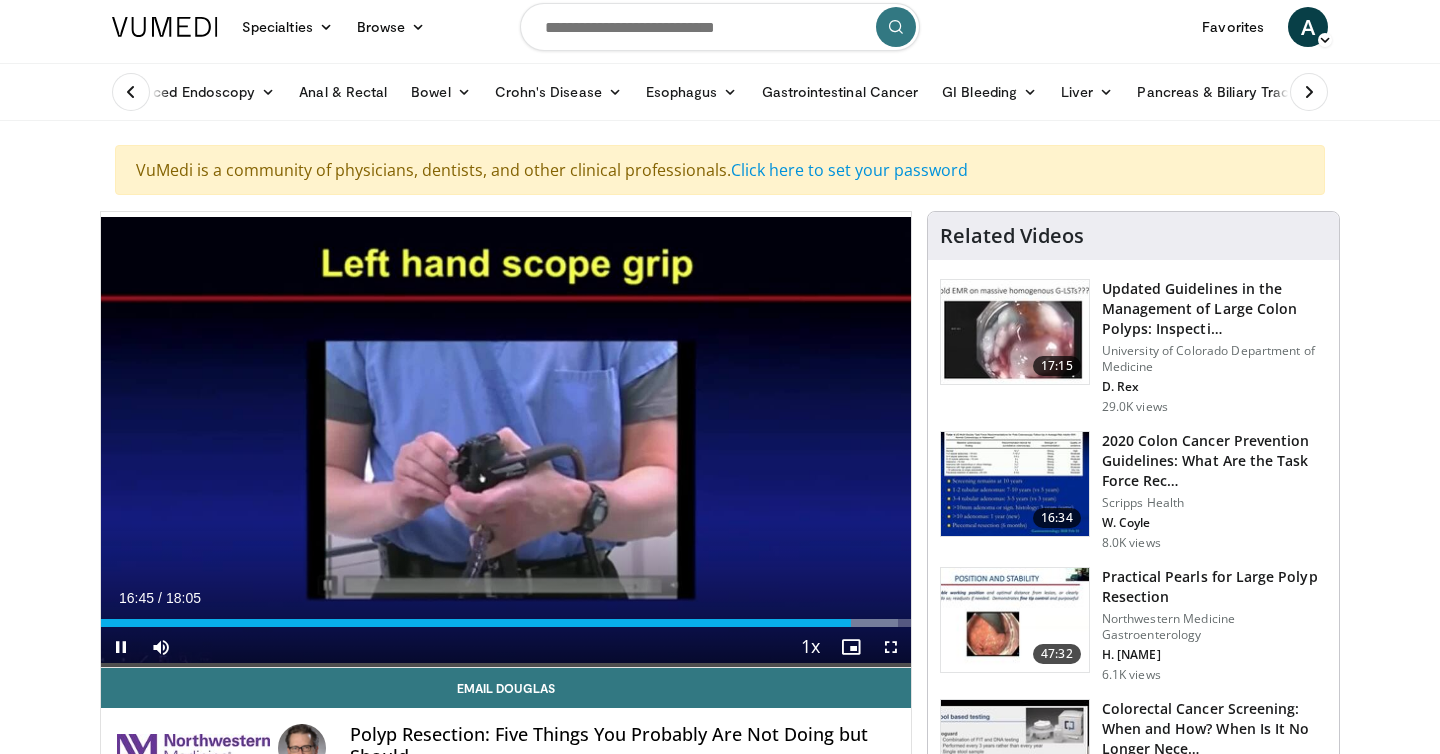 scroll, scrollTop: 0, scrollLeft: 0, axis: both 